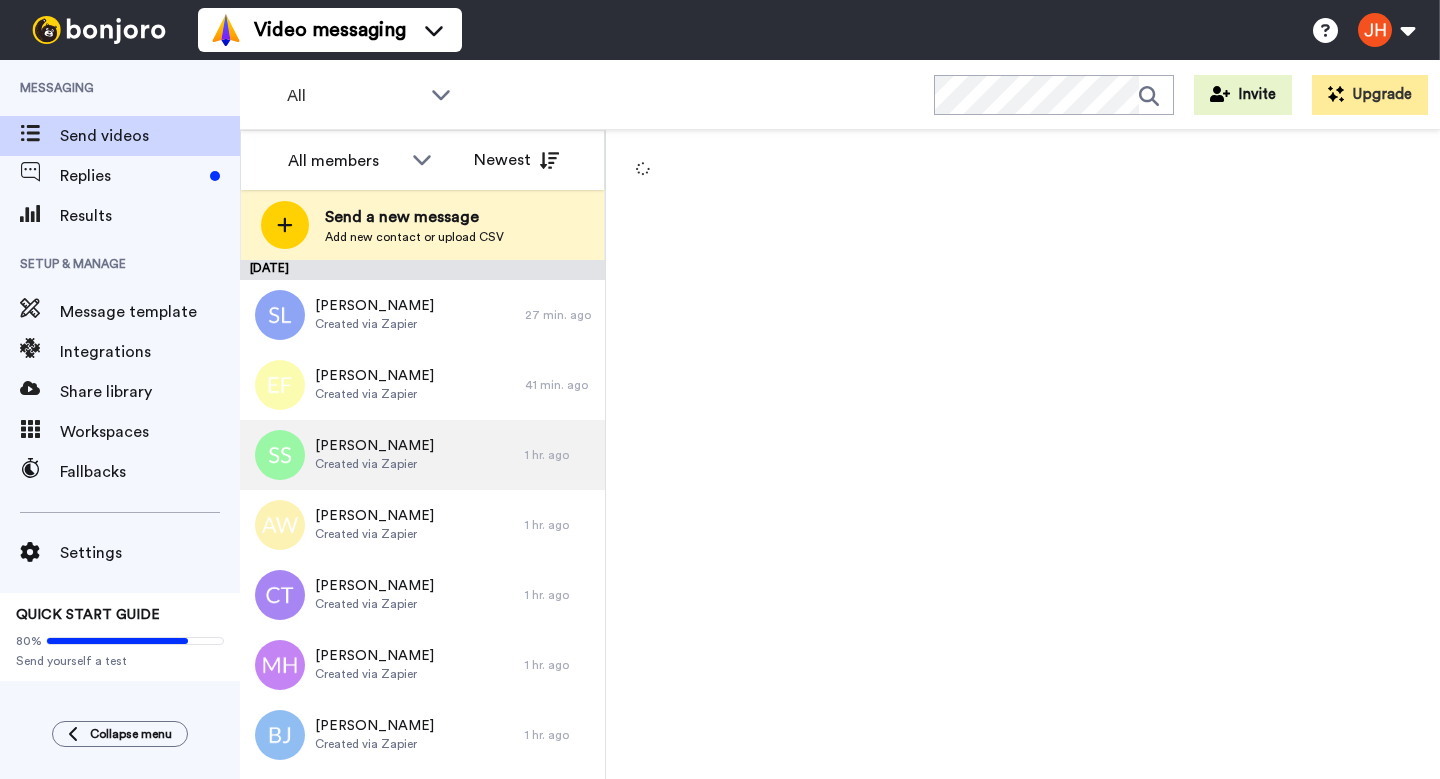 scroll, scrollTop: 0, scrollLeft: 0, axis: both 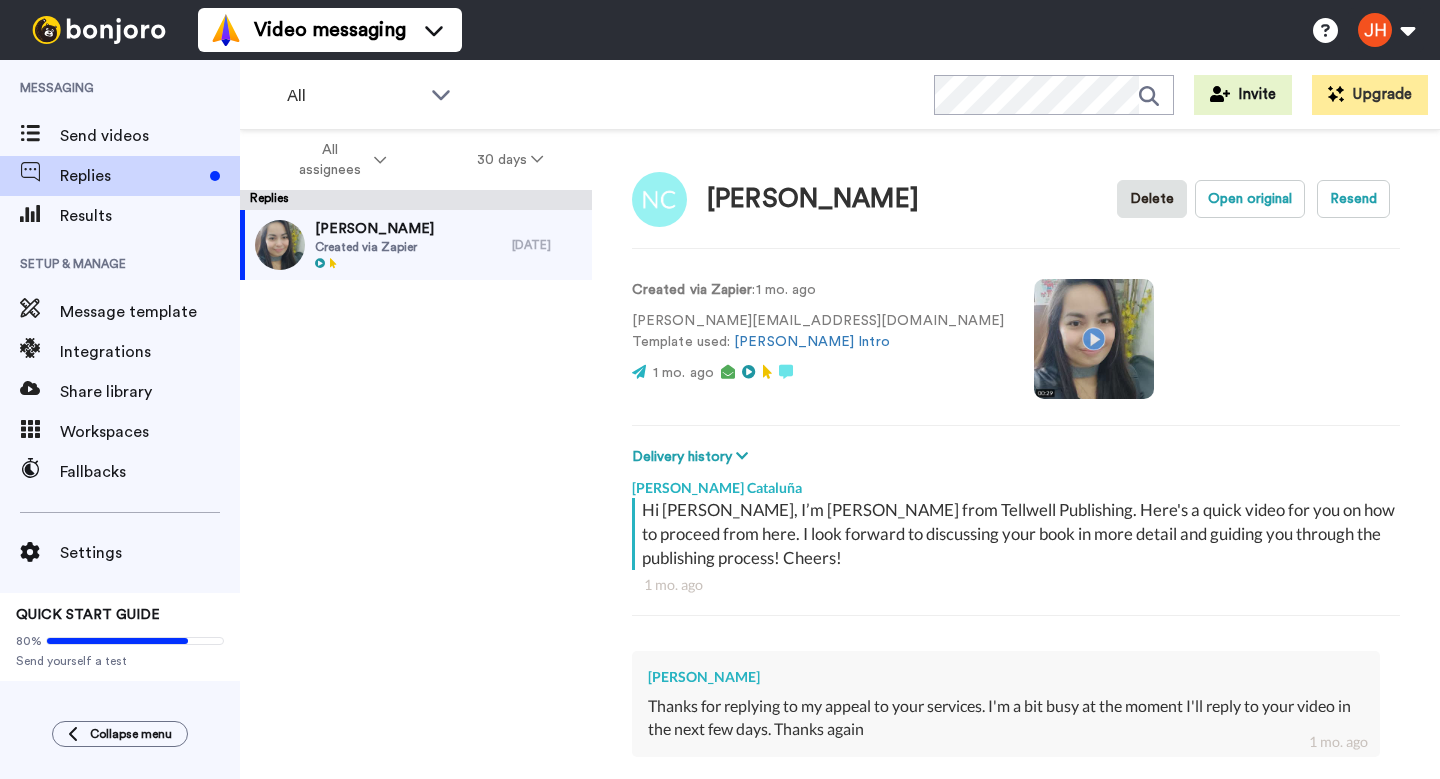 type on "x" 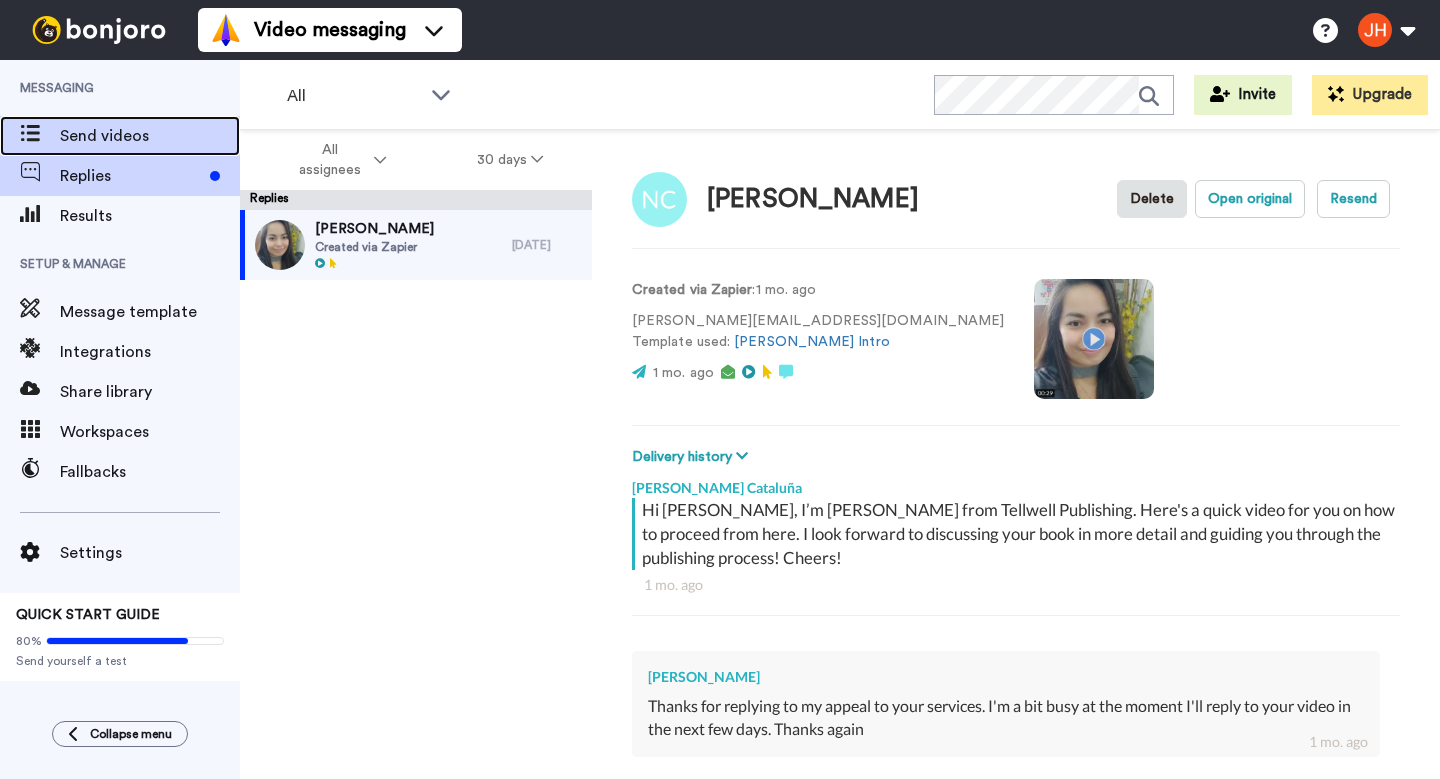 click on "Send videos" at bounding box center [150, 136] 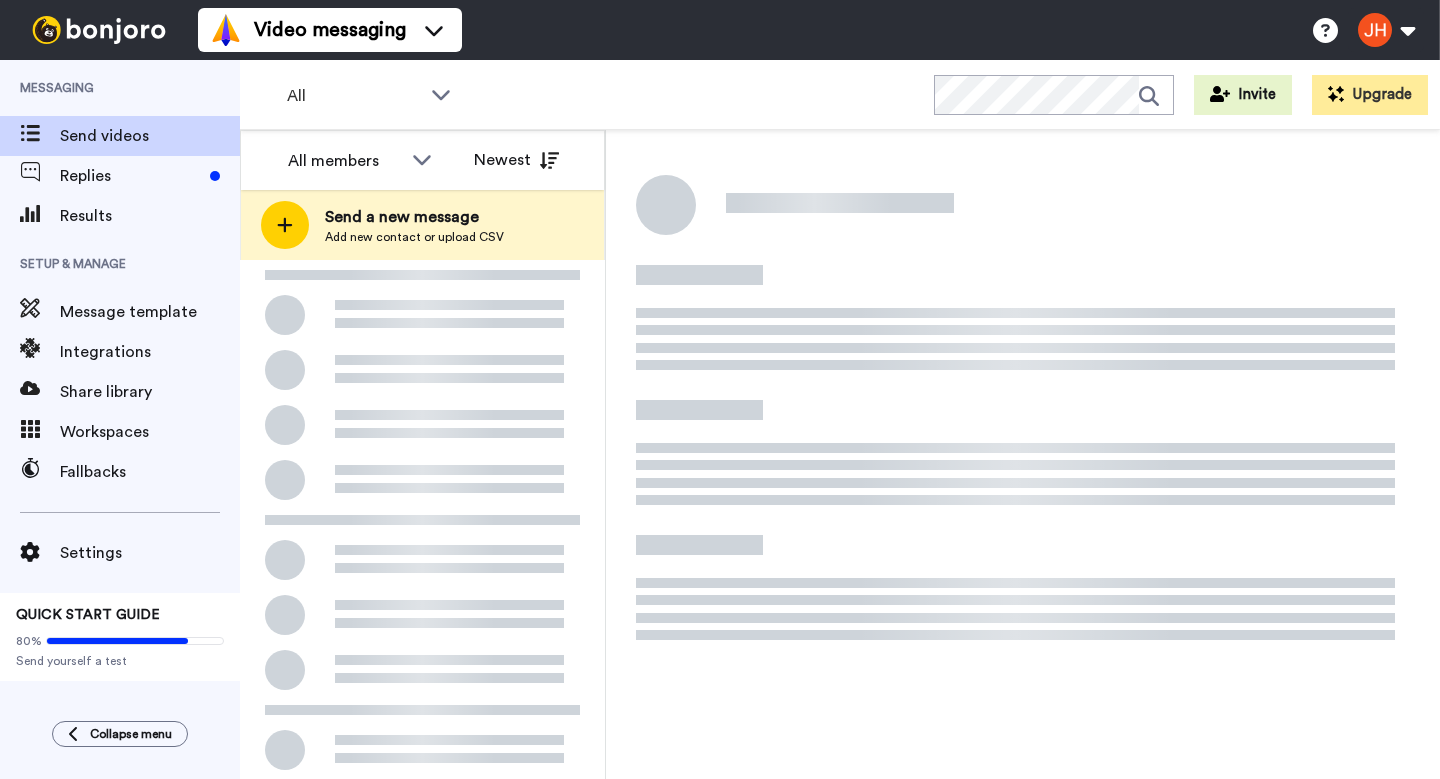 scroll, scrollTop: 0, scrollLeft: 0, axis: both 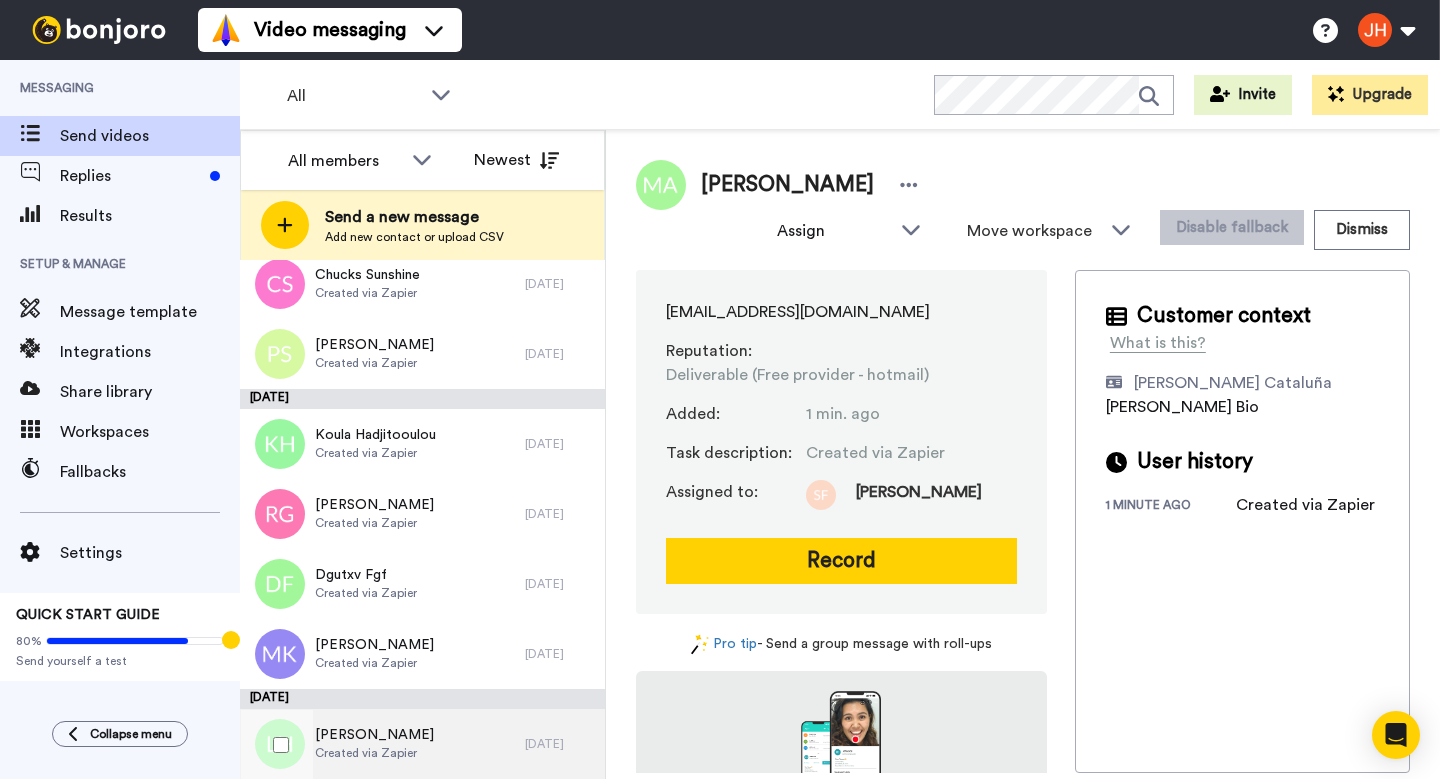 click on "Created via Zapier" at bounding box center (374, 753) 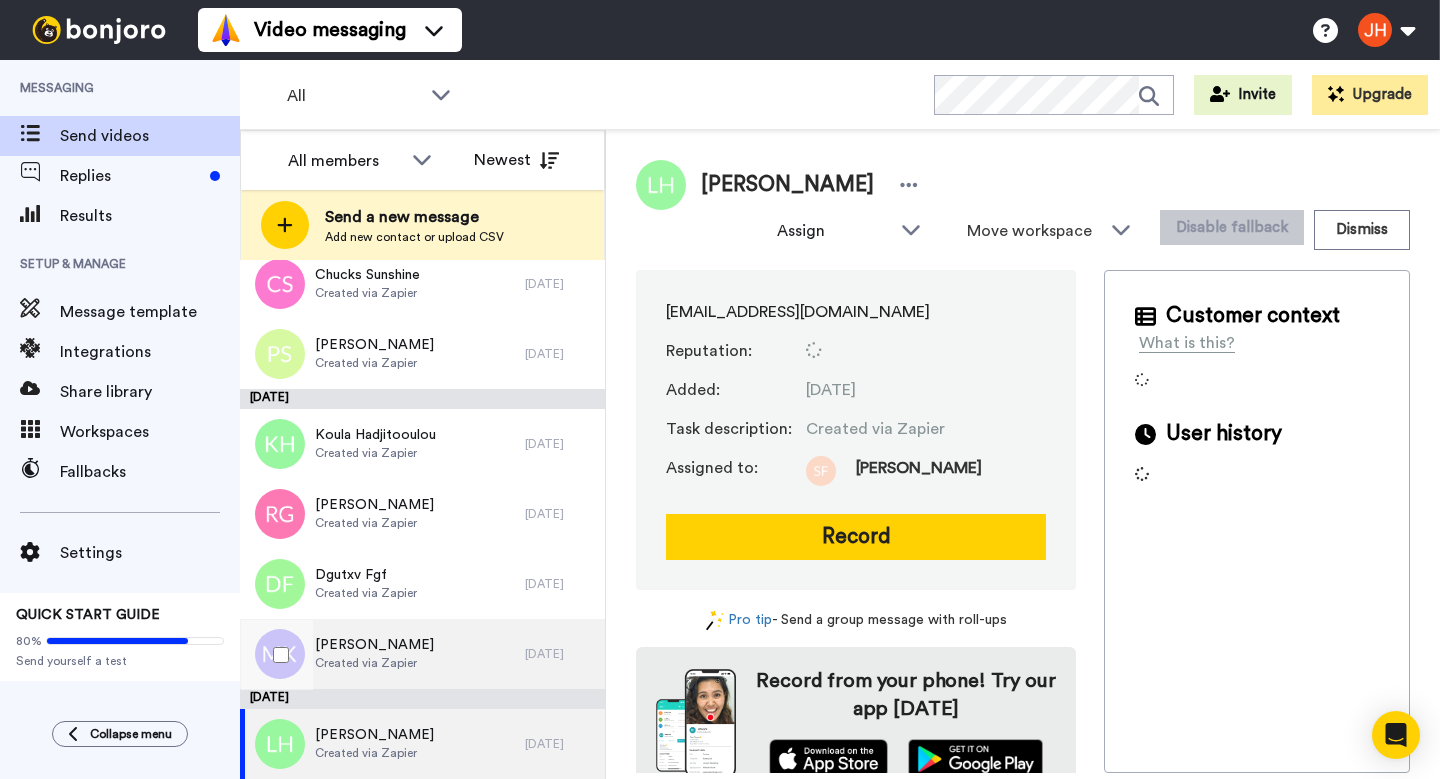 click on "Margaret Kelly Created via Zapier" at bounding box center (382, 654) 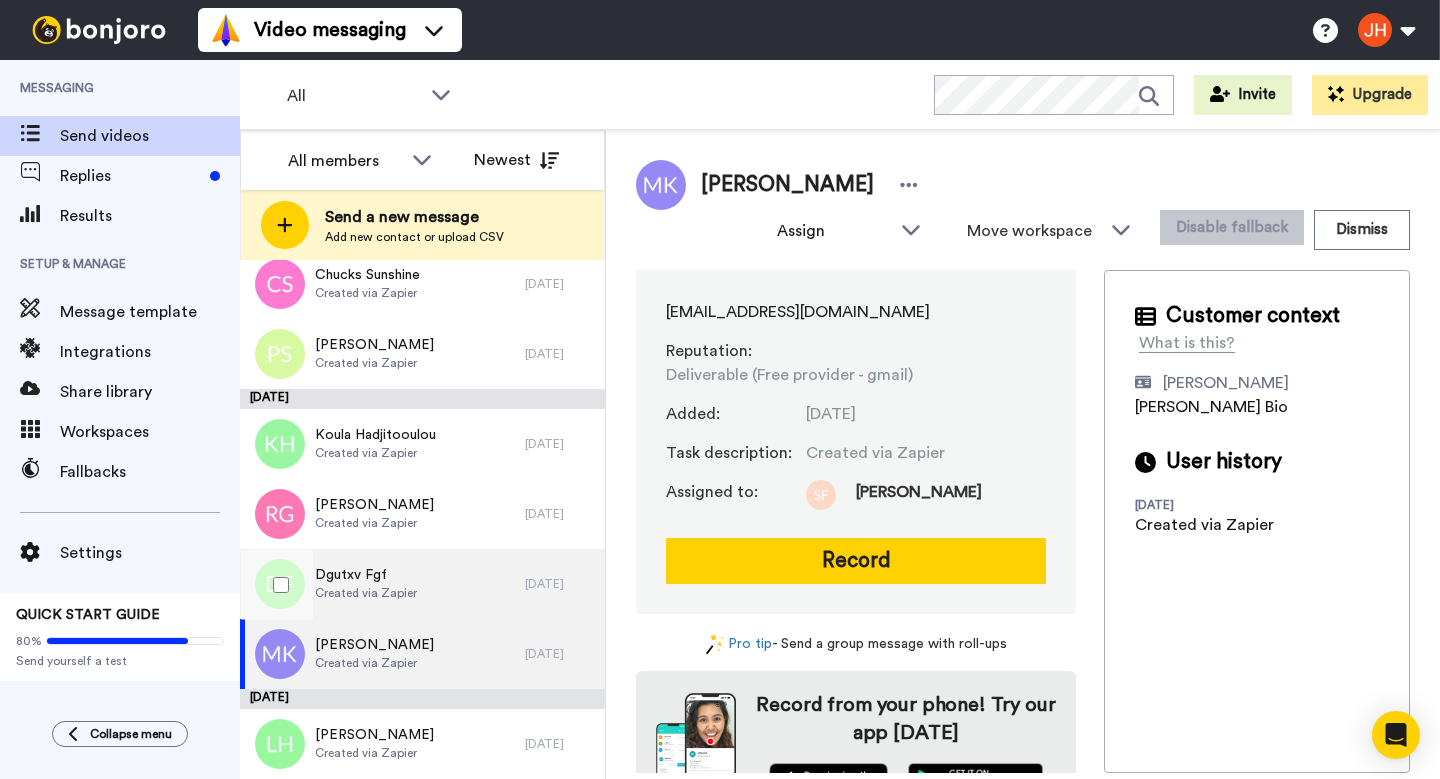 click on "Dgutxv Fgf Created via Zapier" at bounding box center [382, 584] 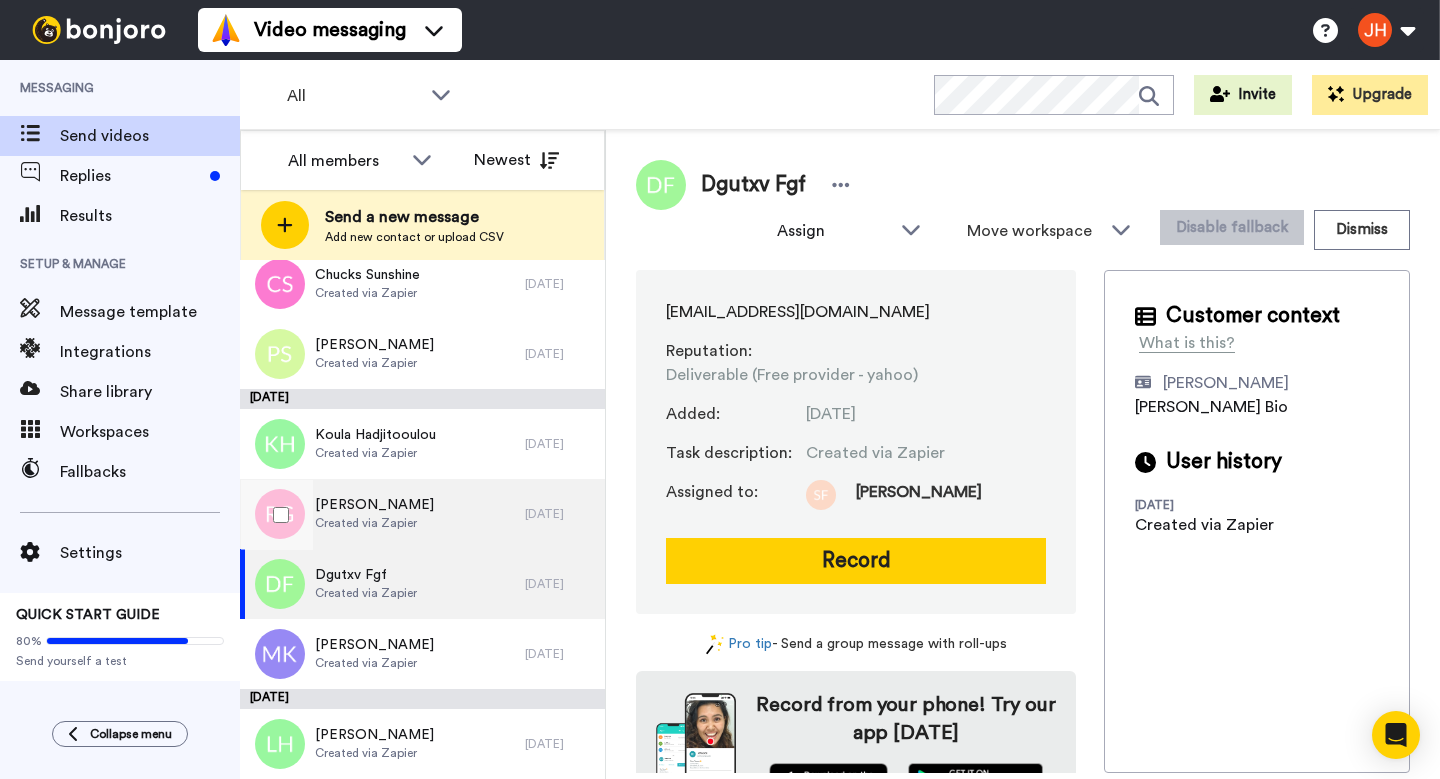 click on "Rob Gillard Created via Zapier" at bounding box center [382, 514] 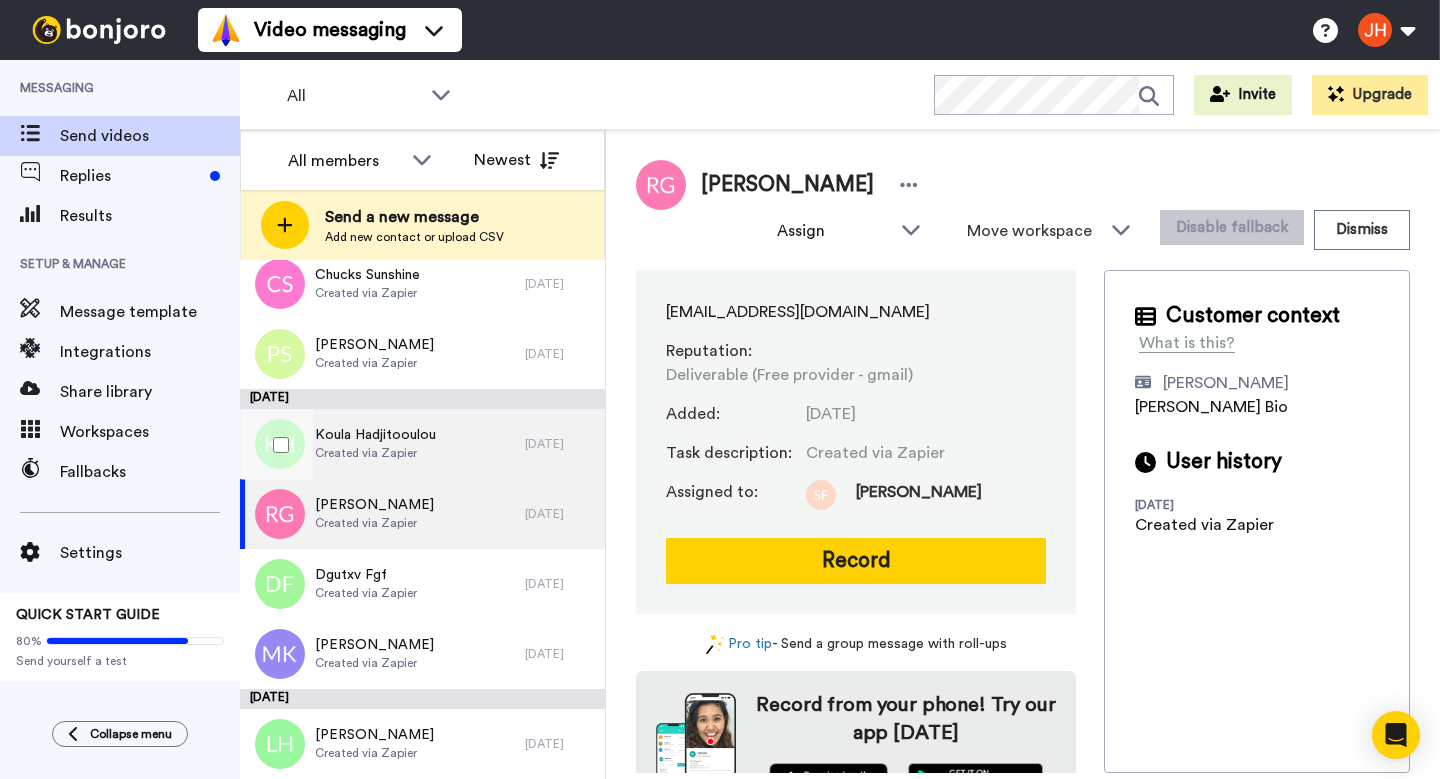 click on "Koula Hadjitooulou Created via Zapier" at bounding box center (382, 444) 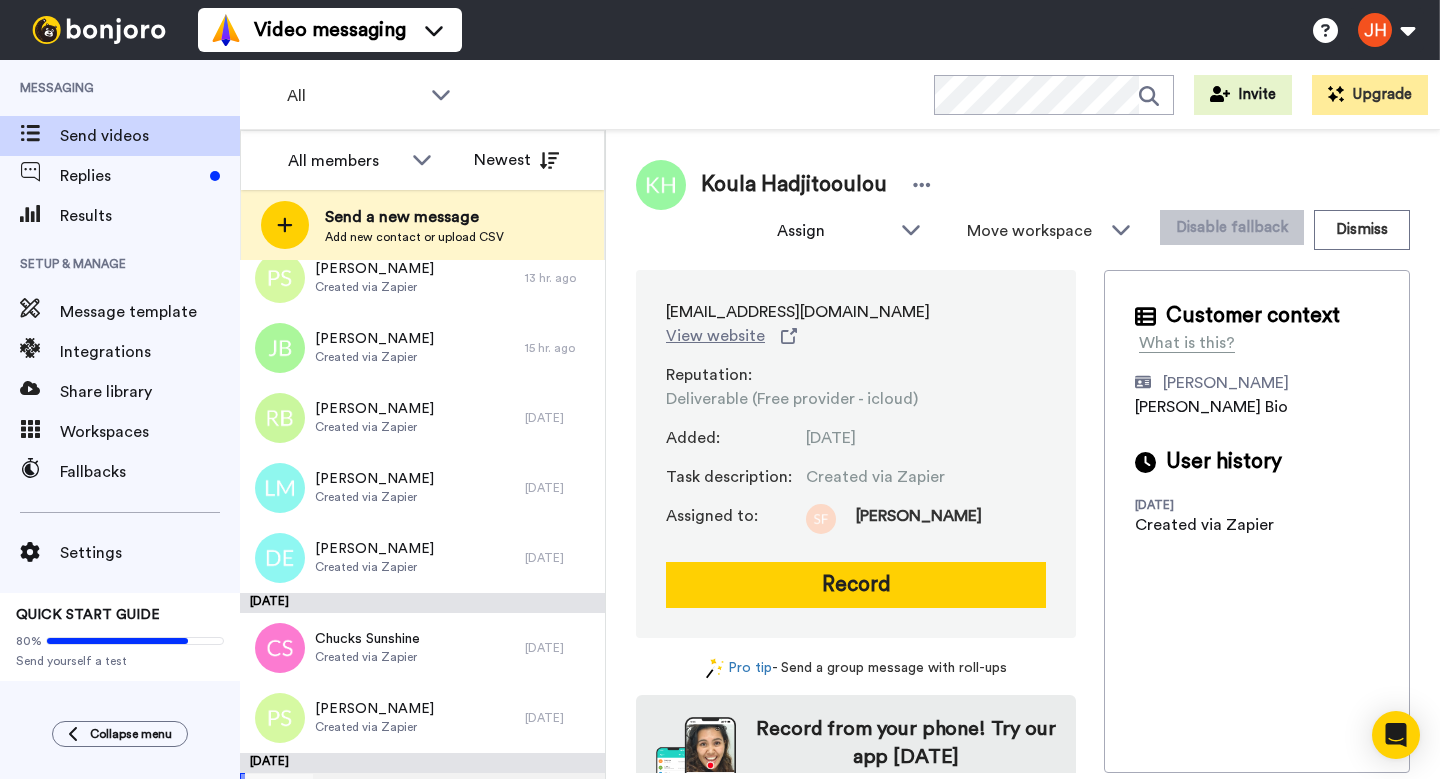 scroll, scrollTop: 4394, scrollLeft: 0, axis: vertical 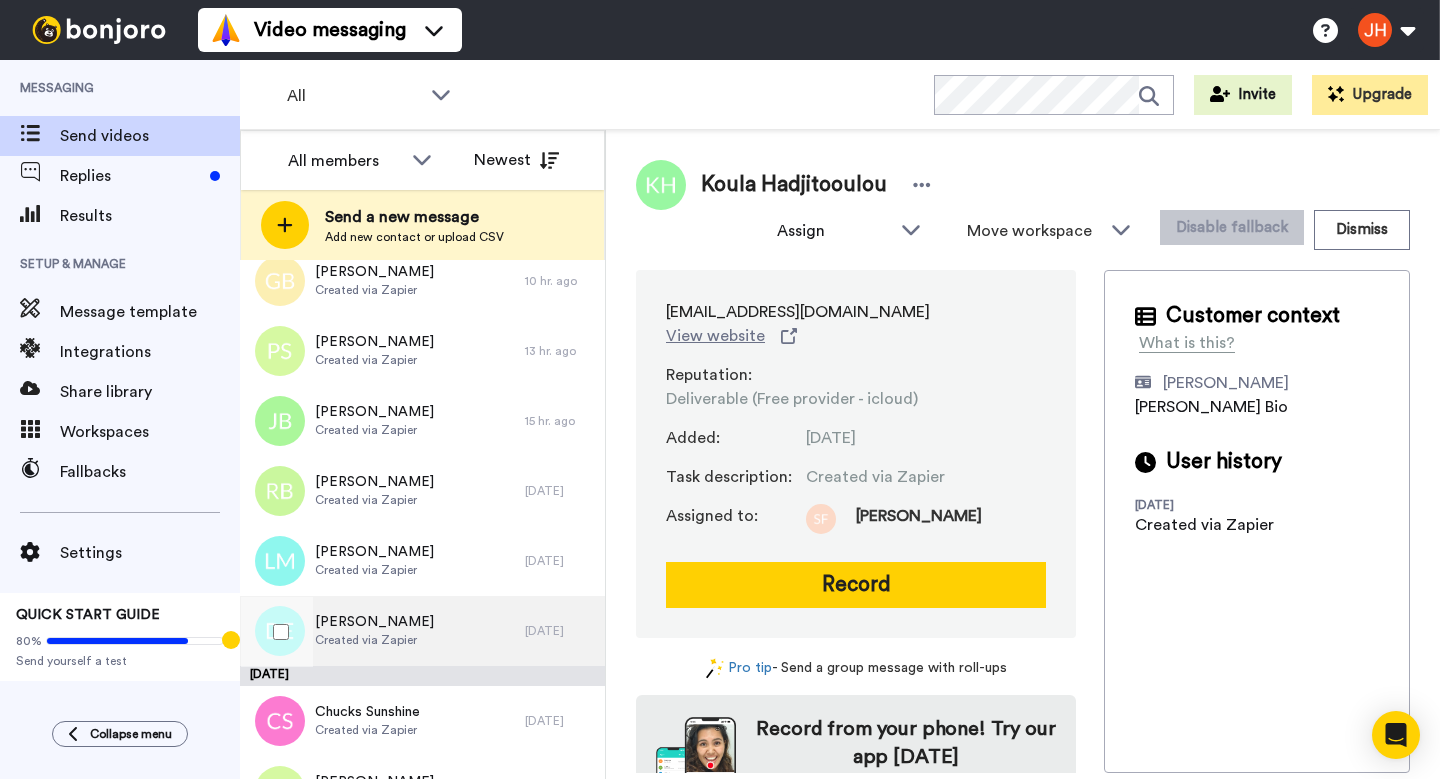 click on "Dylan Edge Created via Zapier" at bounding box center (382, 631) 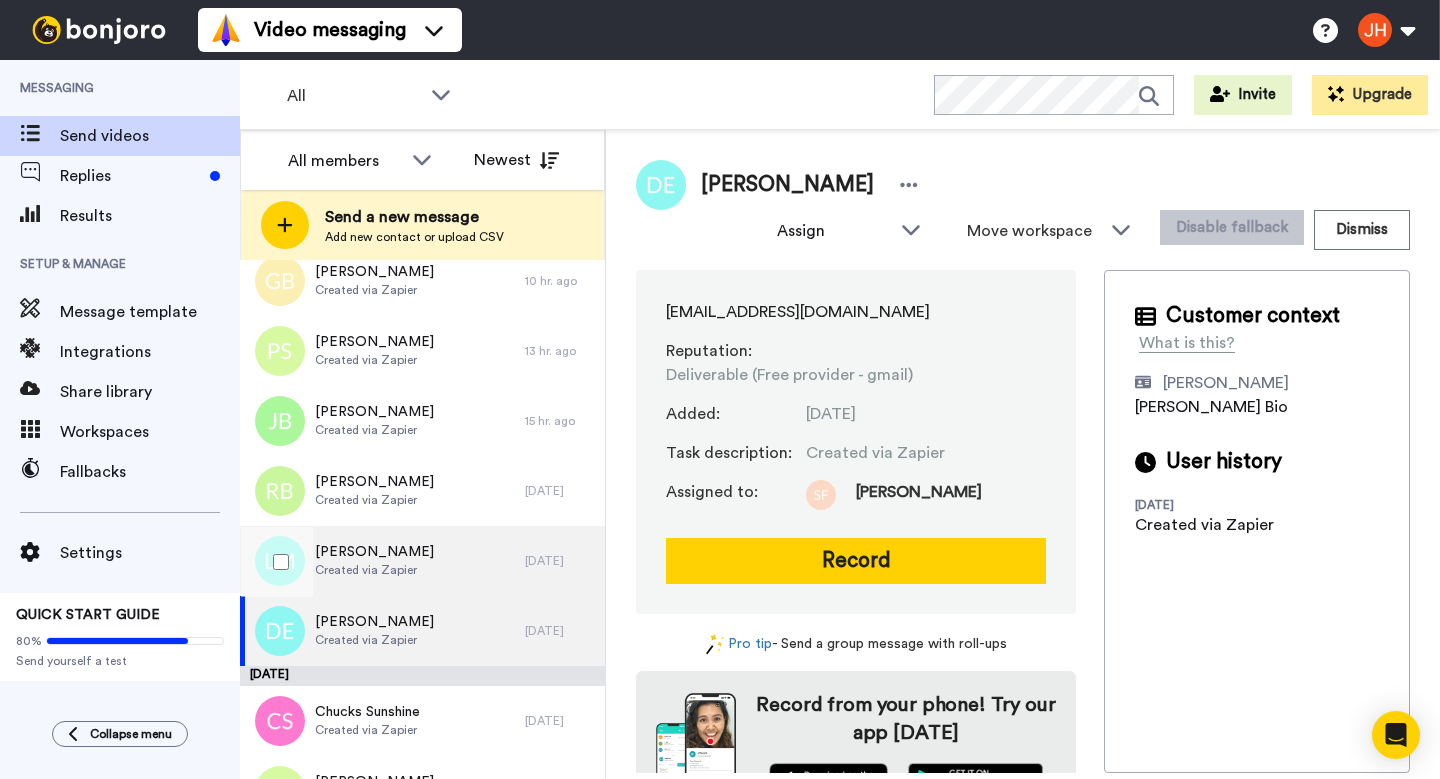 click on "Lee Mitchell Created via Zapier" at bounding box center (382, 561) 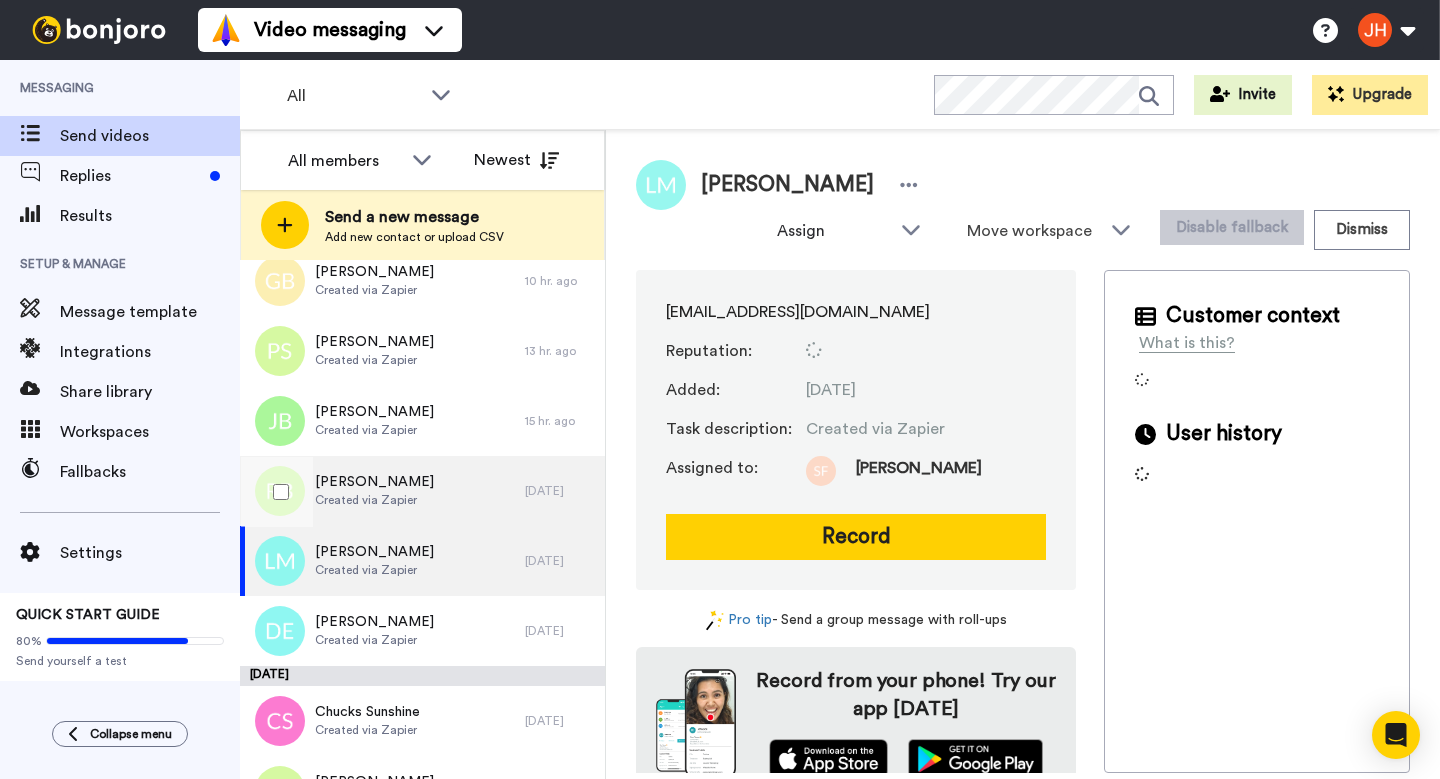 click on "Robert Bagge Created via Zapier" at bounding box center [382, 491] 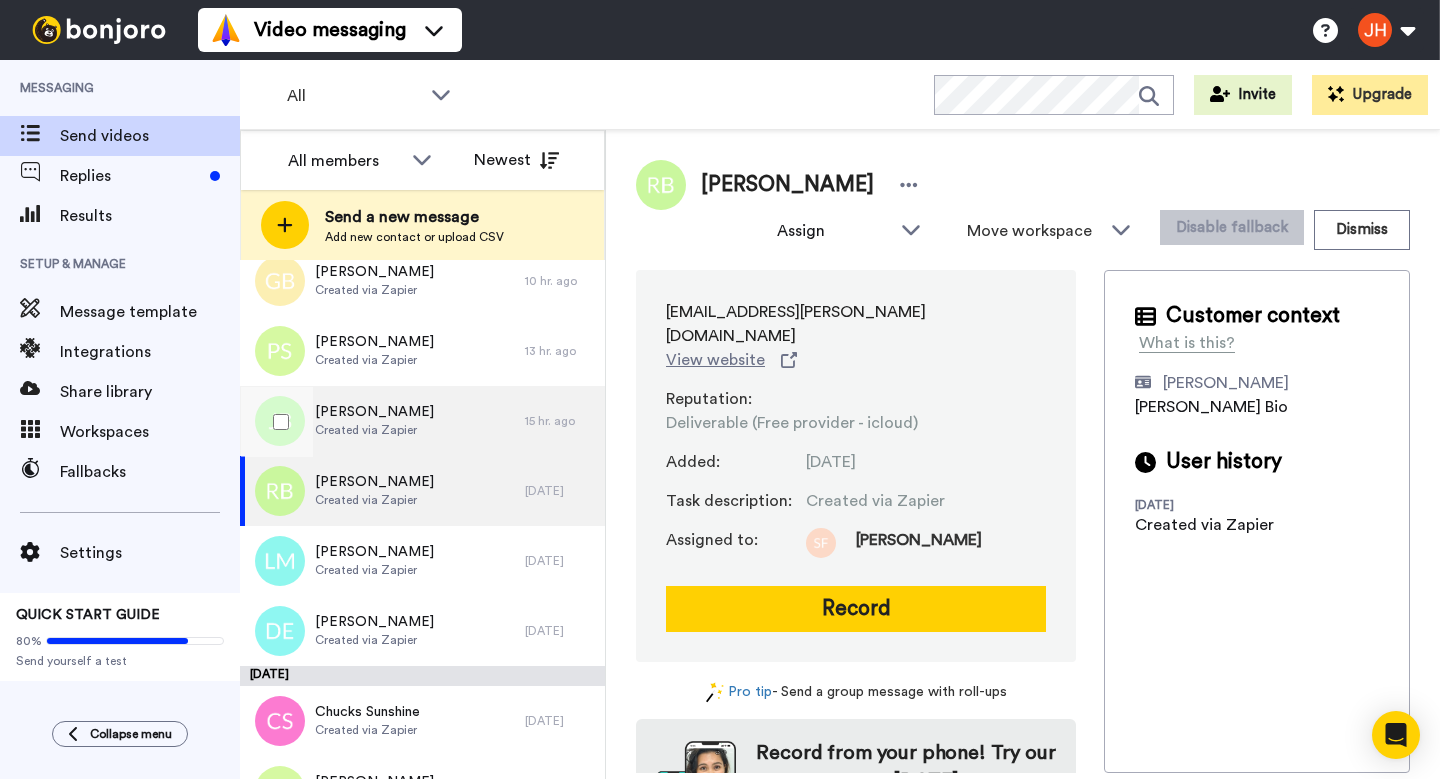 click on "Created via Zapier" at bounding box center [374, 430] 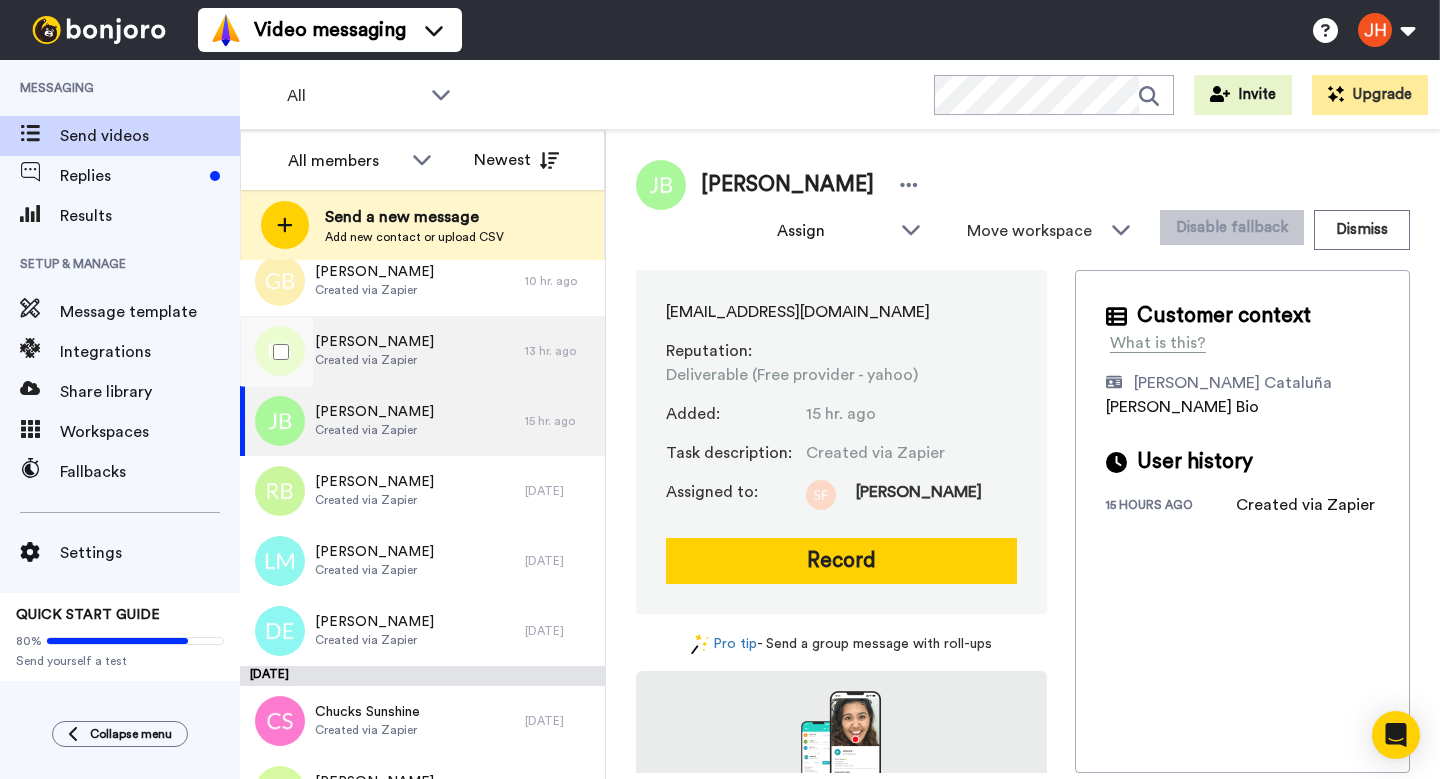 click on "PHILLIP SUKKAR Created via Zapier" at bounding box center (382, 351) 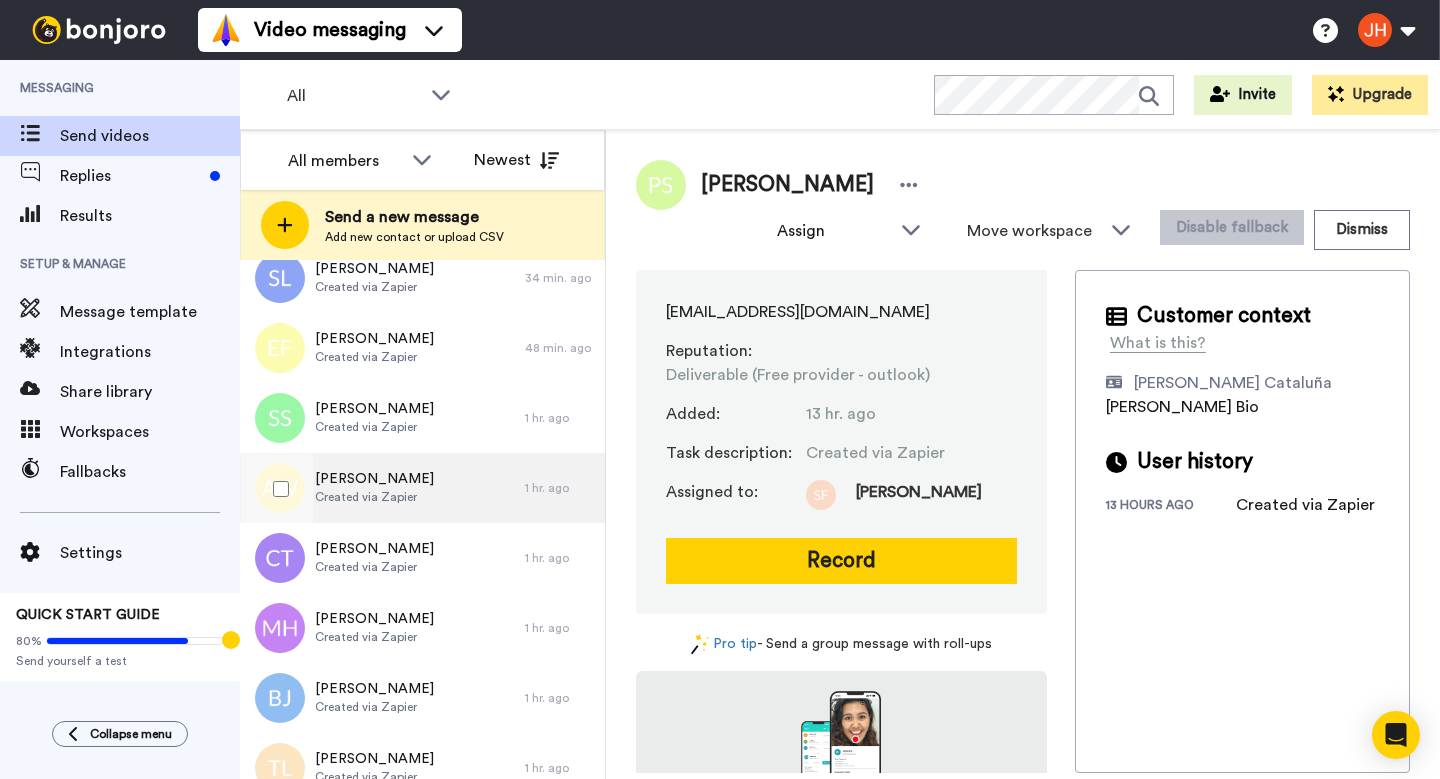 scroll, scrollTop: 0, scrollLeft: 0, axis: both 